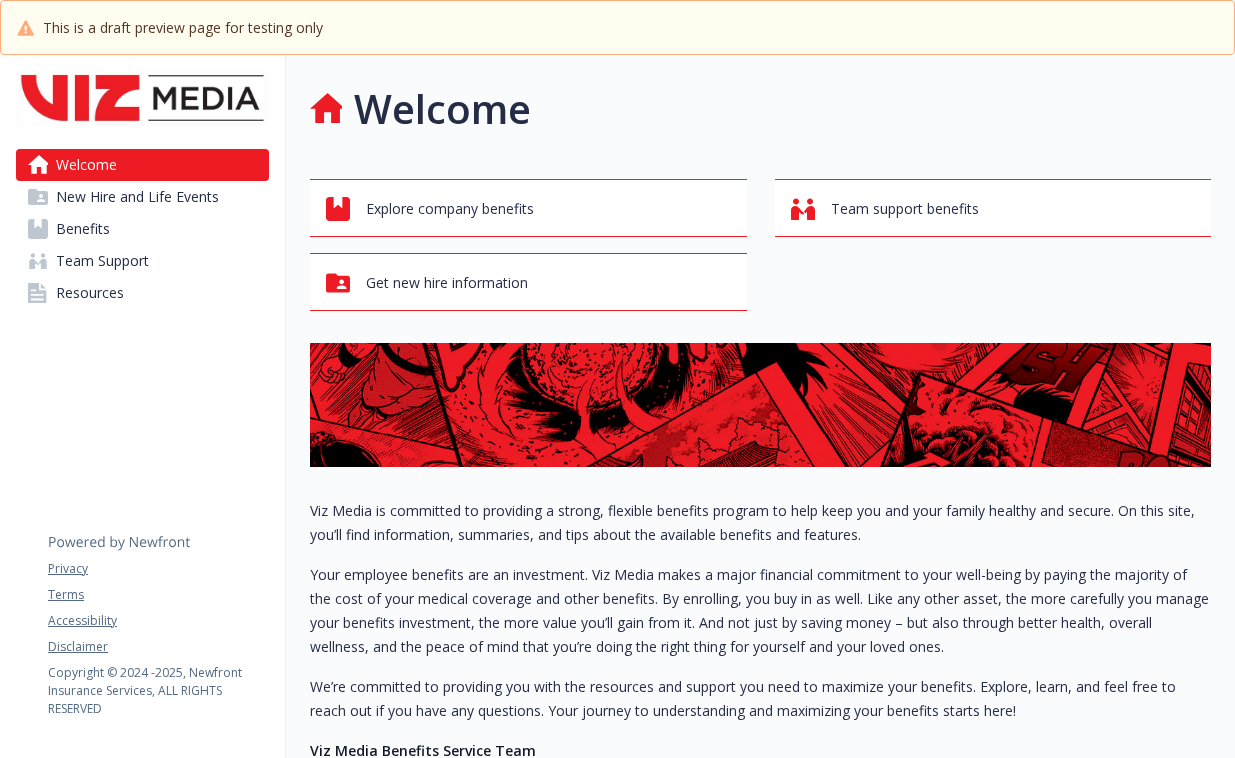scroll, scrollTop: 0, scrollLeft: 0, axis: both 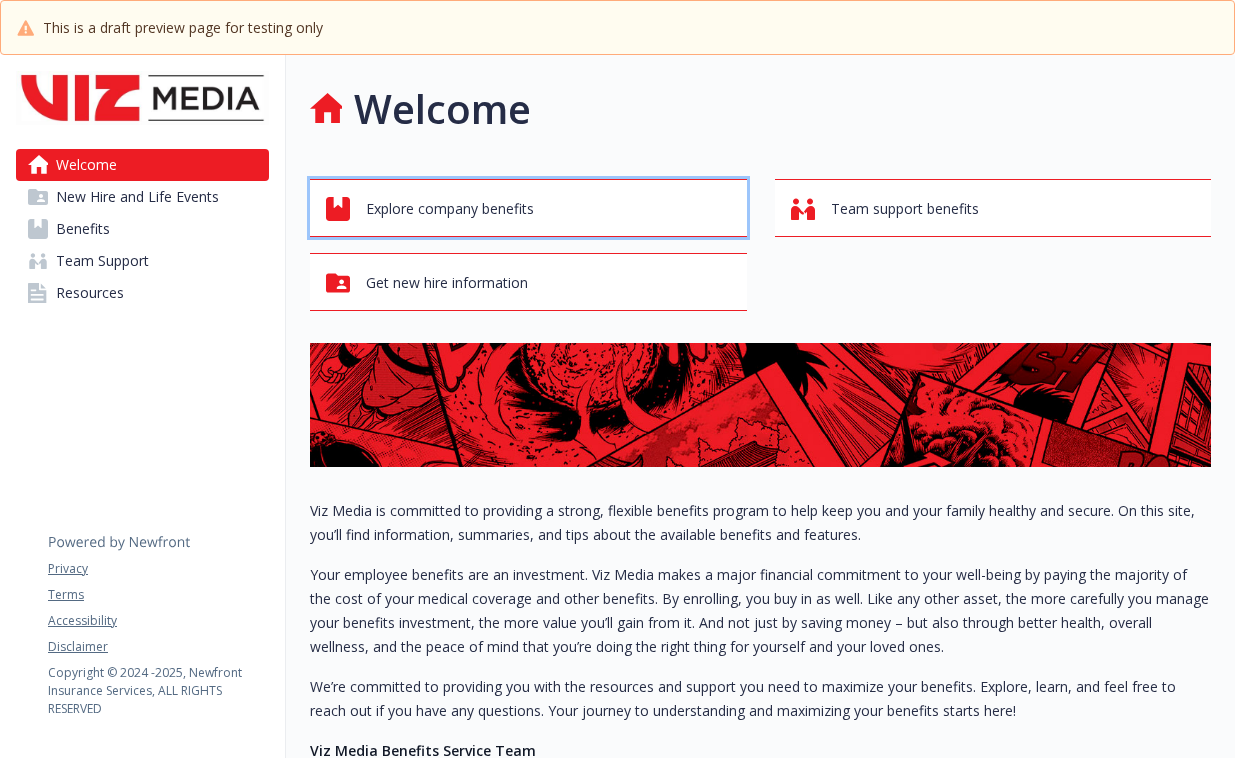click on "Explore company benefits" at bounding box center (450, 209) 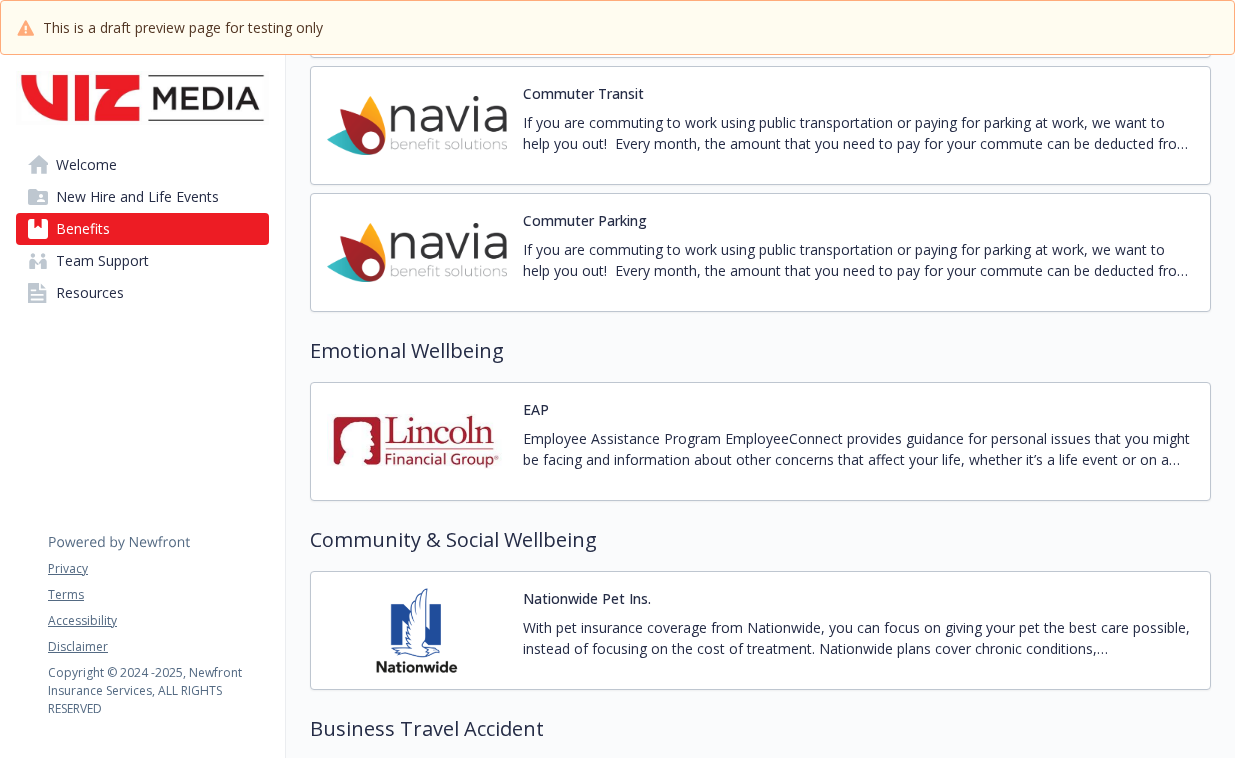 scroll, scrollTop: 2563, scrollLeft: 0, axis: vertical 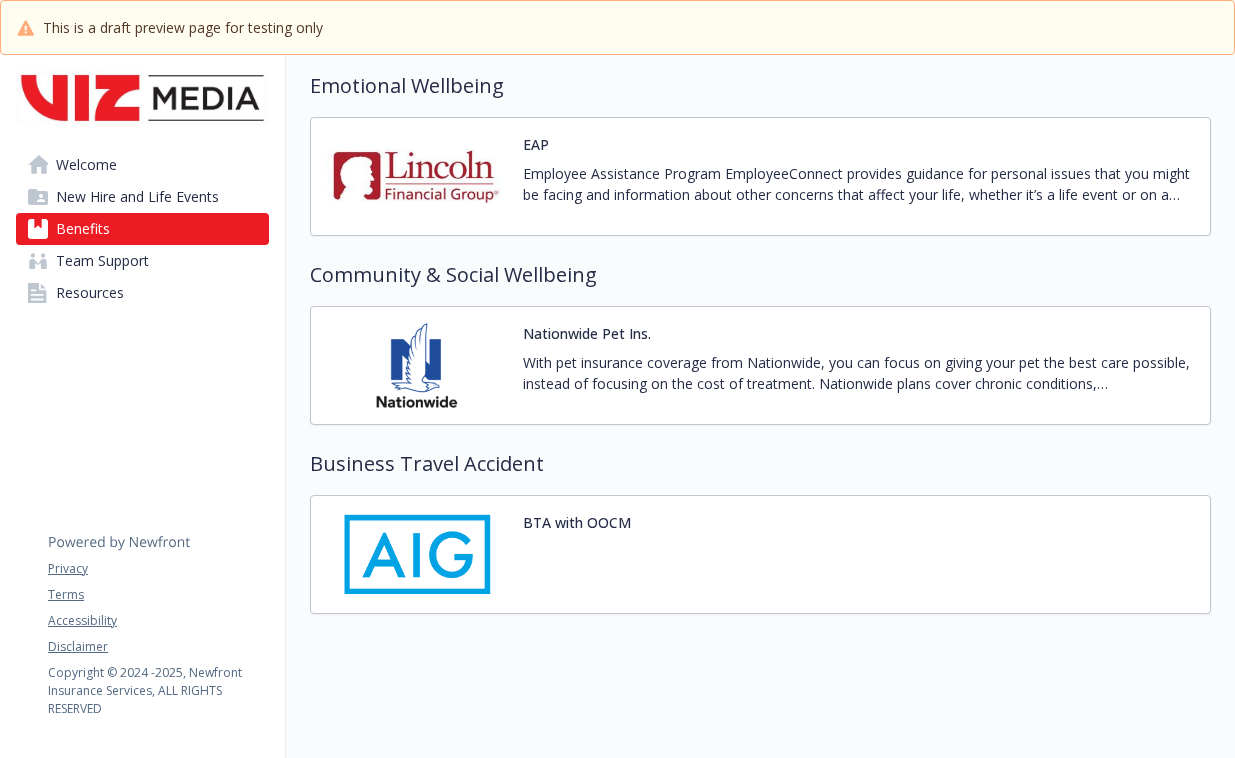 click on "Employee Assistance Program
EmployeeConnect provides guidance for personal issues that you might be facing and information about other concerns that affect your life, whether it’s a life event or on a day-to-day basis. 100% Confidential
Unlimited free telephonic consultation with an EAP counselor available 24/7 at [PHONE_NUMBER]
Referrals to local counselors — up to three sessions free of charge
[DOMAIN_NAME]
Username: LFGSupport
Password: [SECURITY_DATA]" at bounding box center (858, 184) 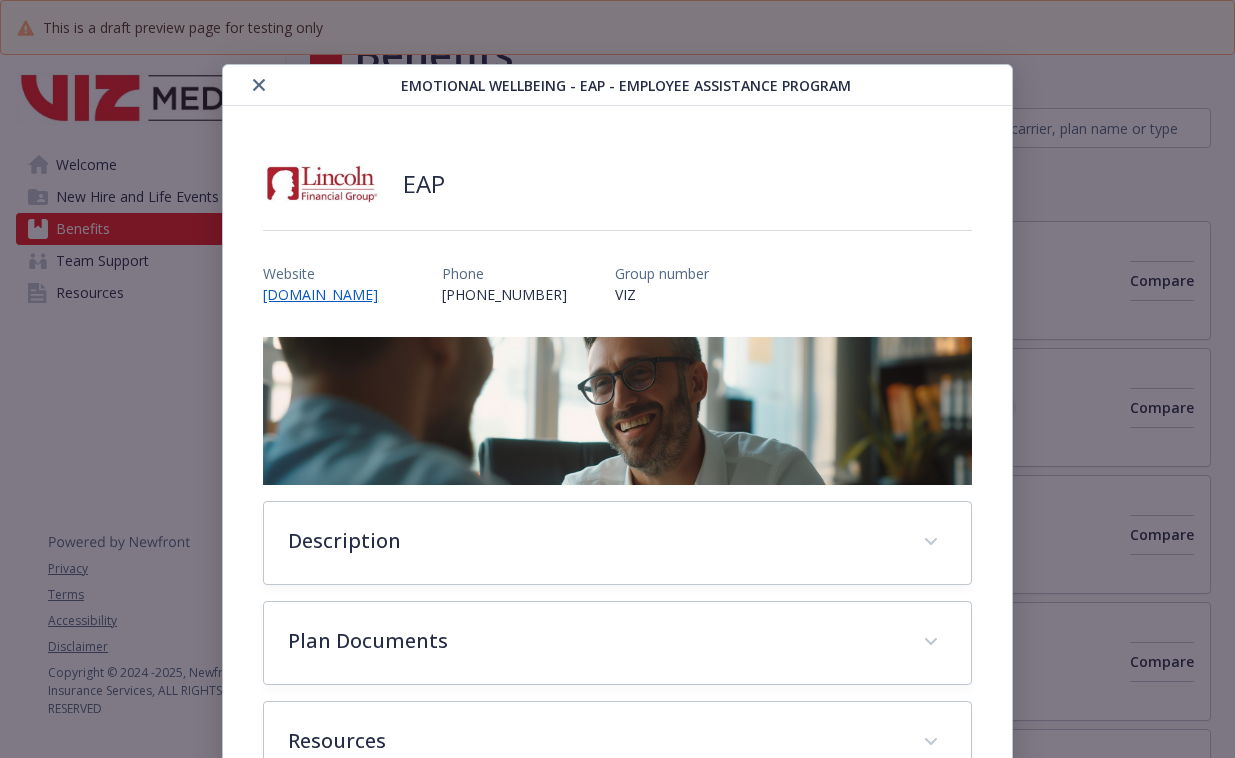 scroll, scrollTop: 2563, scrollLeft: 0, axis: vertical 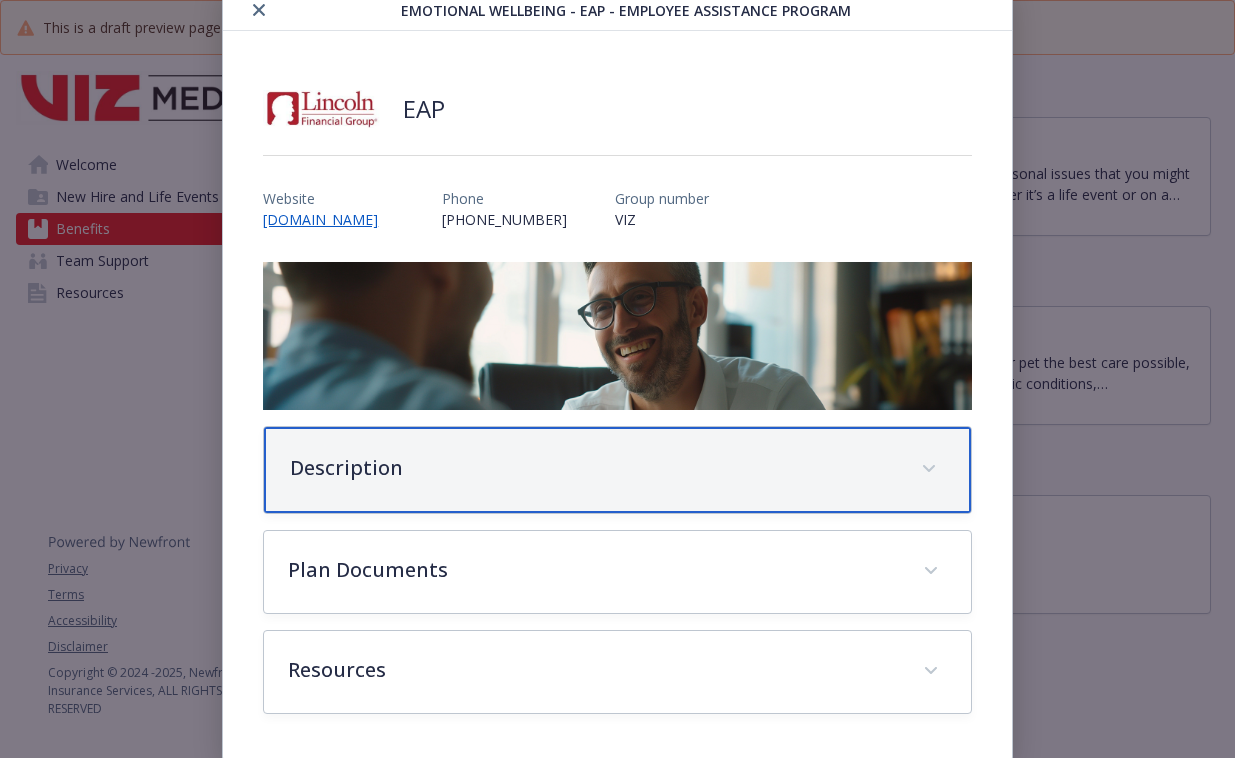 click on "Description" at bounding box center (593, 468) 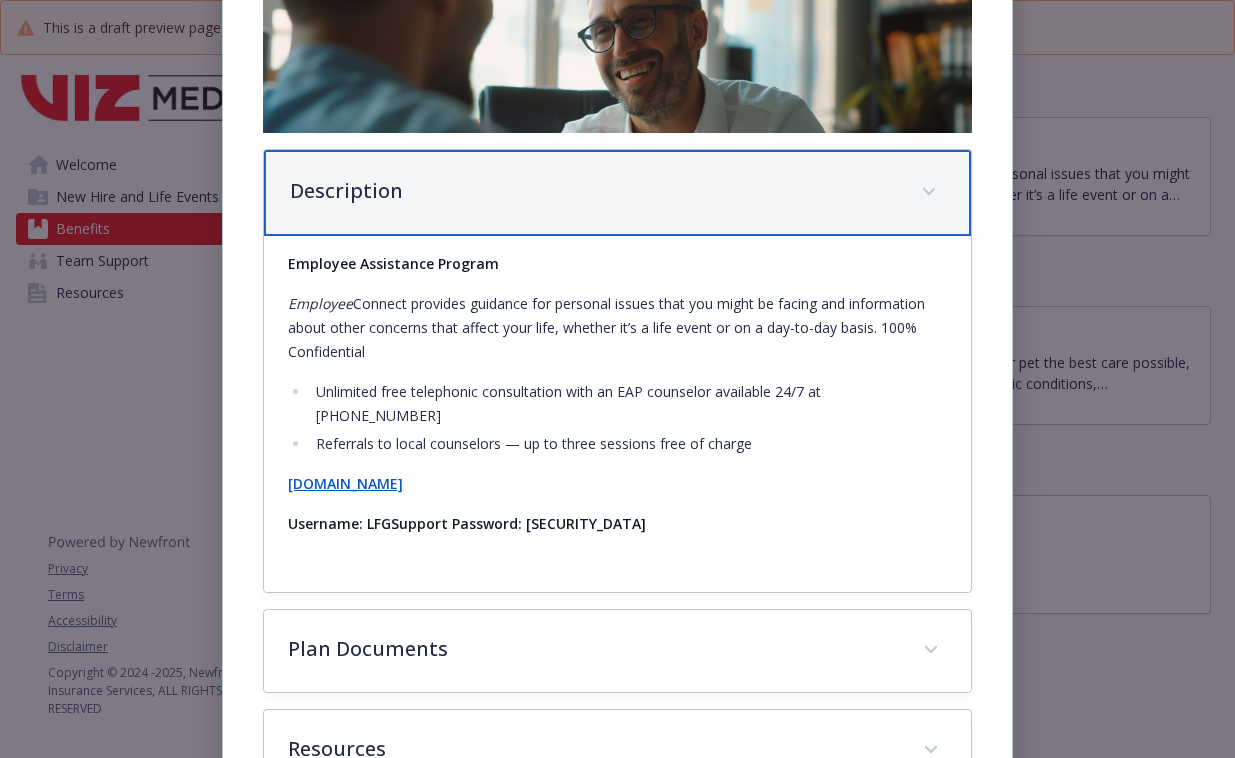 scroll, scrollTop: 411, scrollLeft: 0, axis: vertical 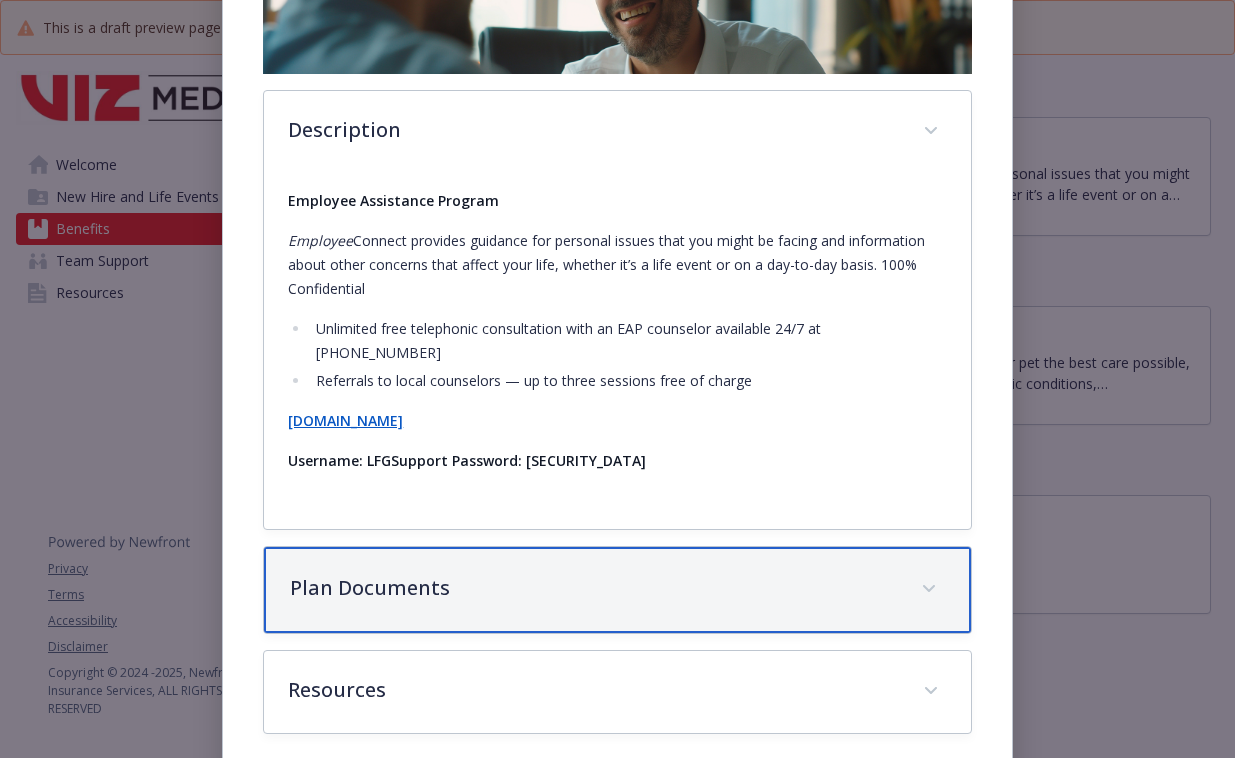 click on "Plan Documents" at bounding box center [593, 588] 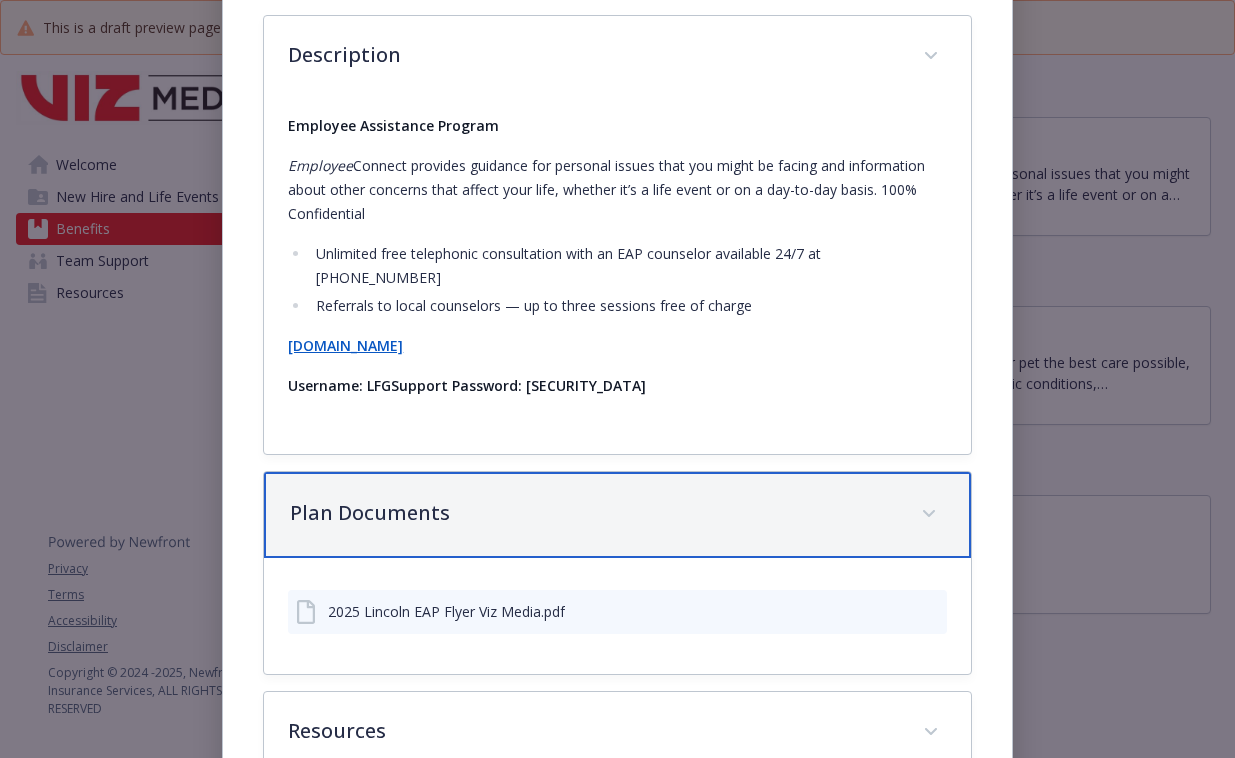 scroll, scrollTop: 527, scrollLeft: 0, axis: vertical 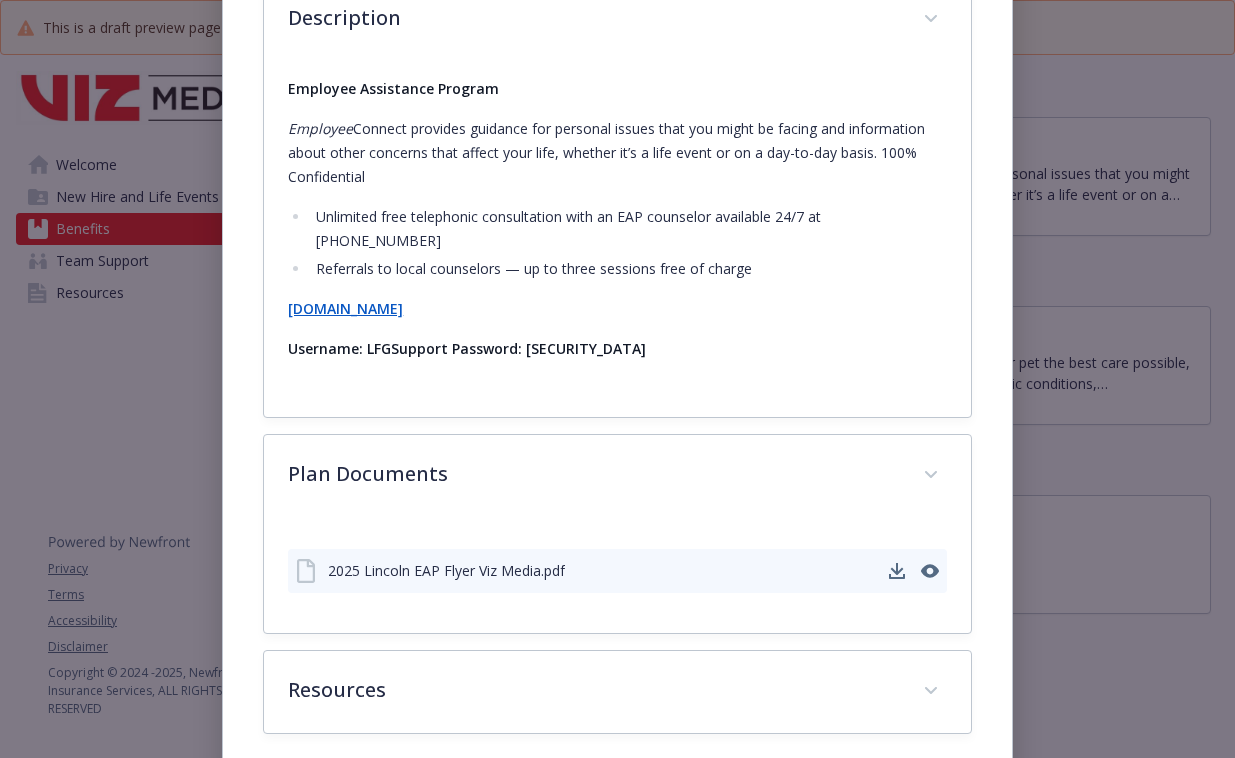 click on "2025 Lincoln EAP Flyer Viz Media.pdf" at bounding box center (446, 570) 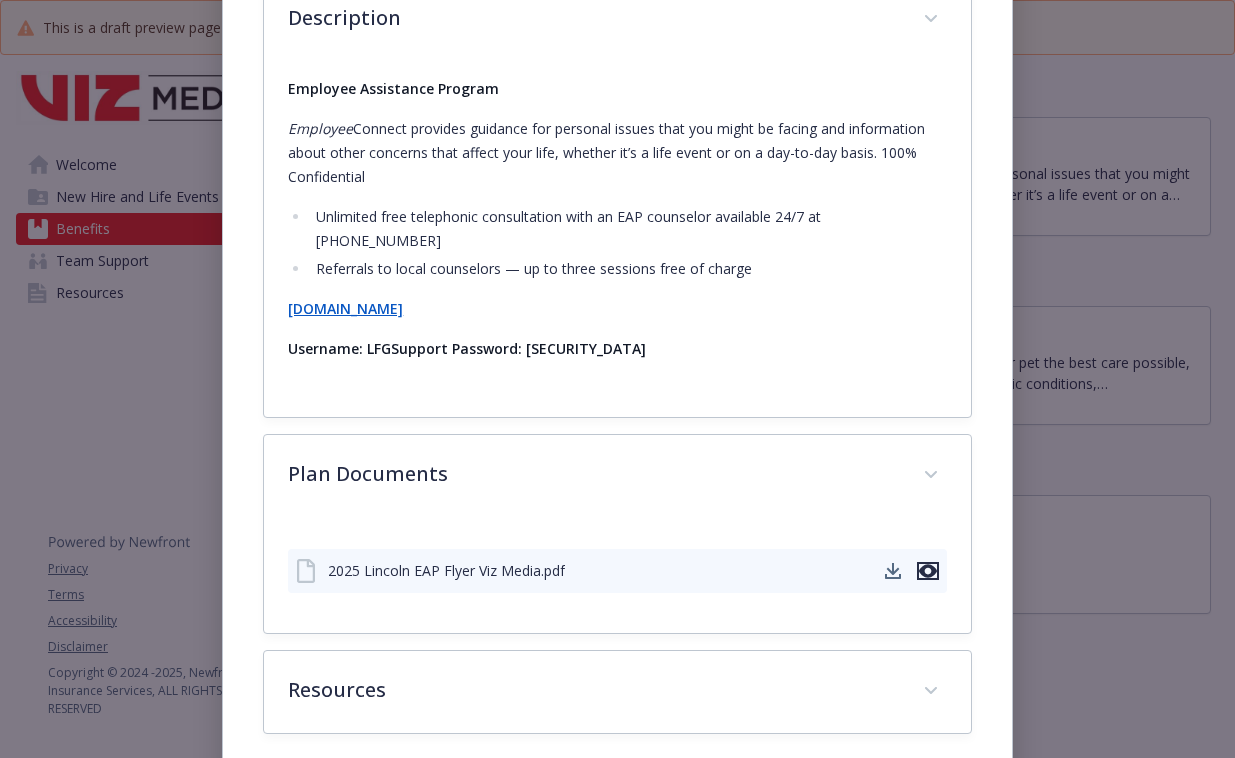 click 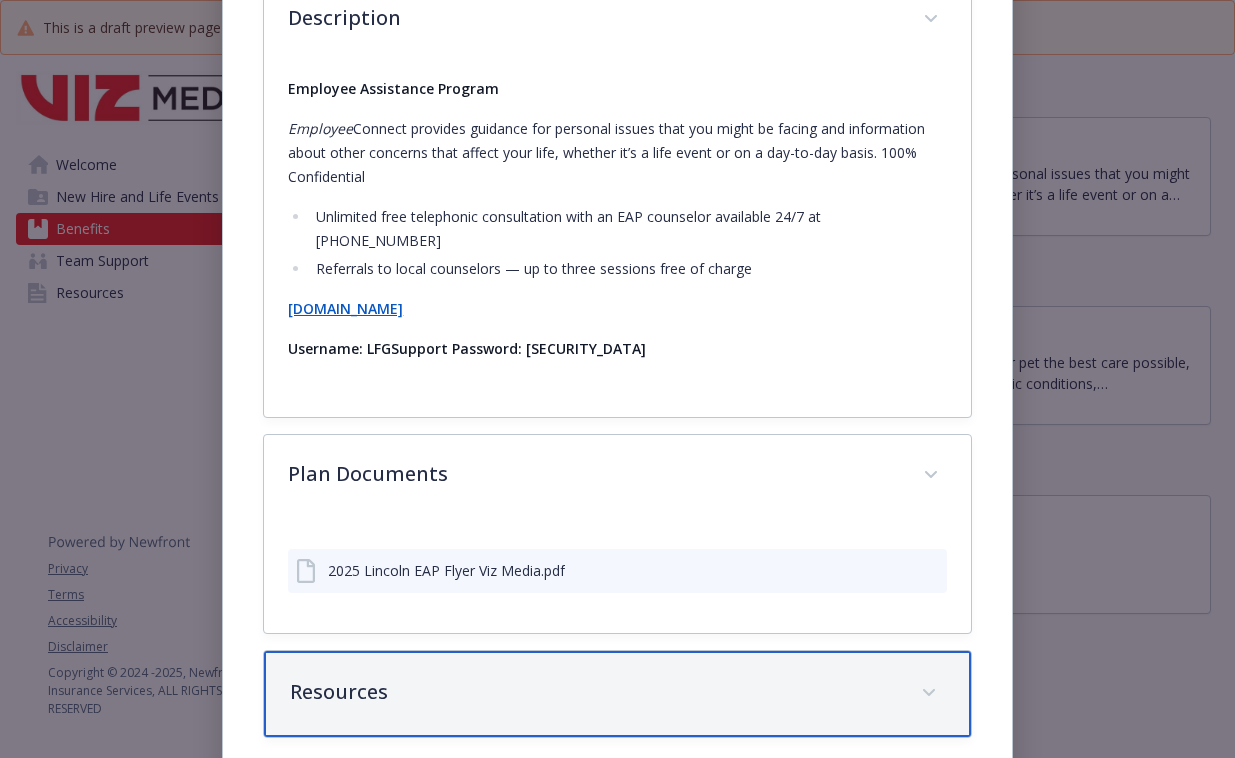 click on "Resources" at bounding box center (593, 692) 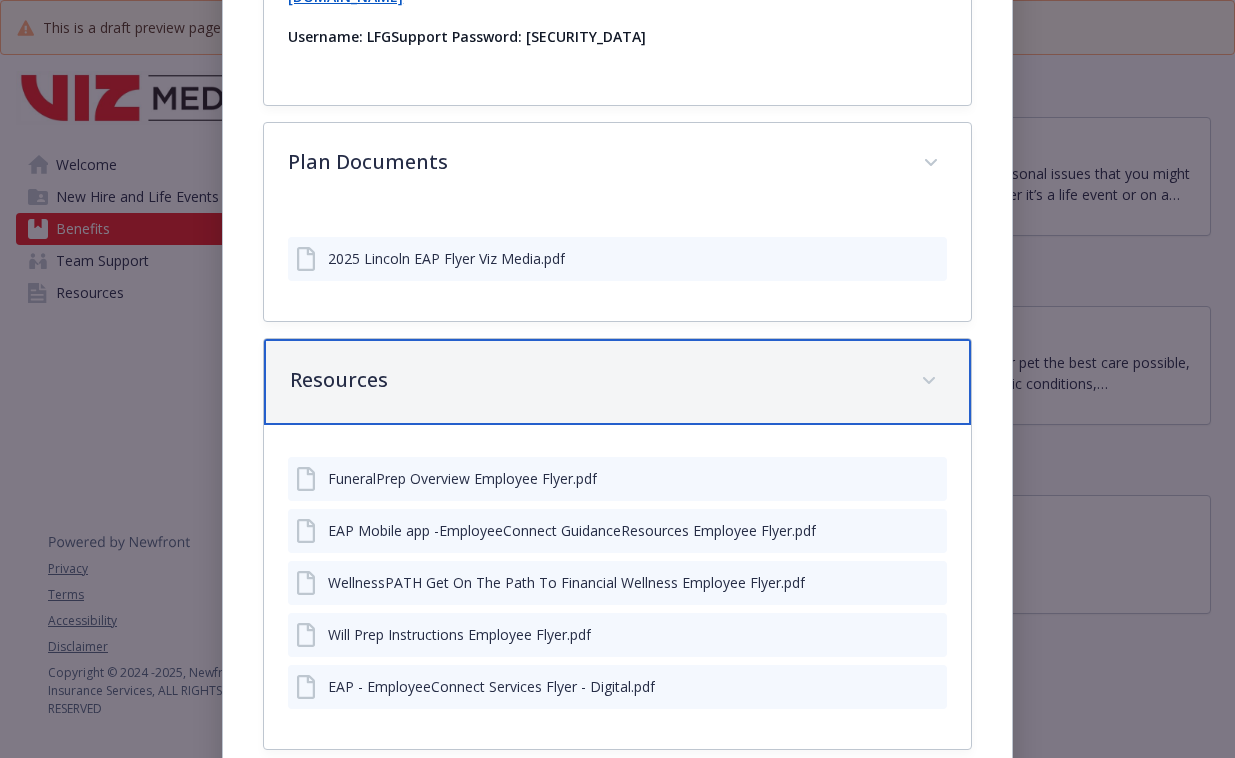 scroll, scrollTop: 851, scrollLeft: 0, axis: vertical 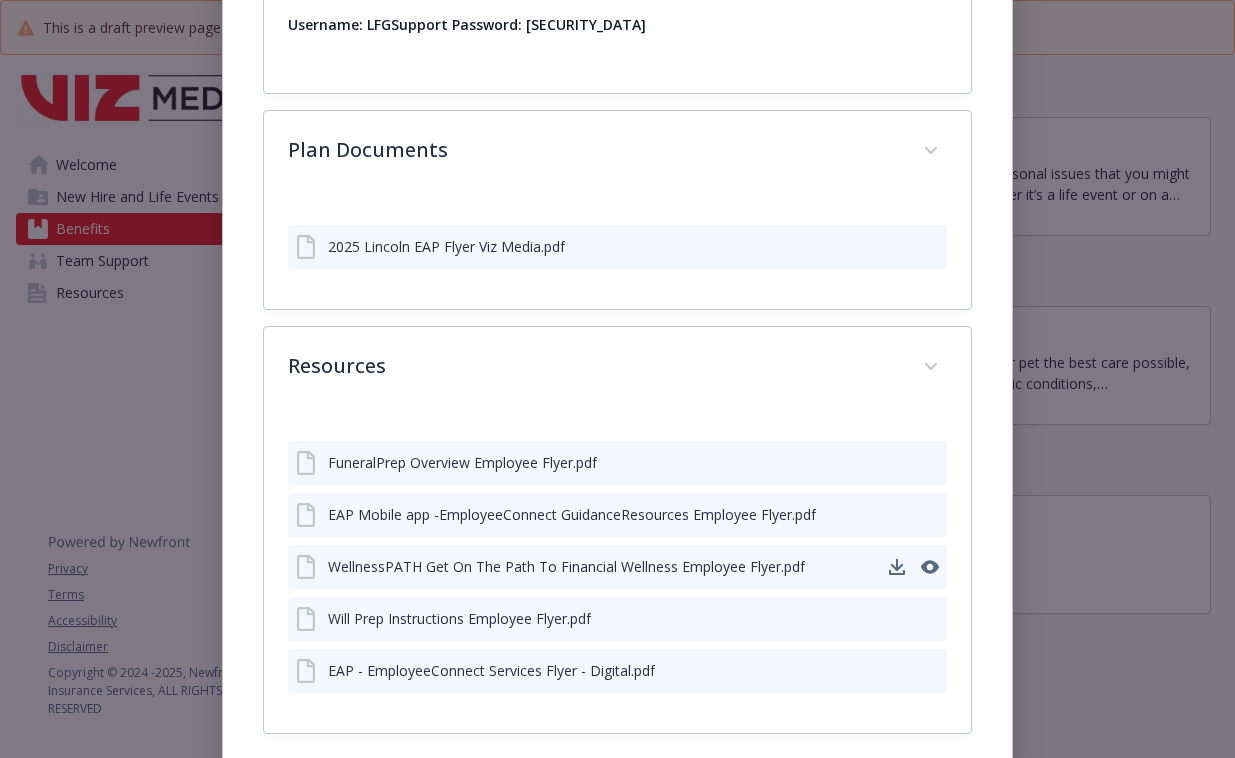 click on "WellnessPATH Get On The Path To Financial Wellness Employee Flyer.pdf" at bounding box center (566, 566) 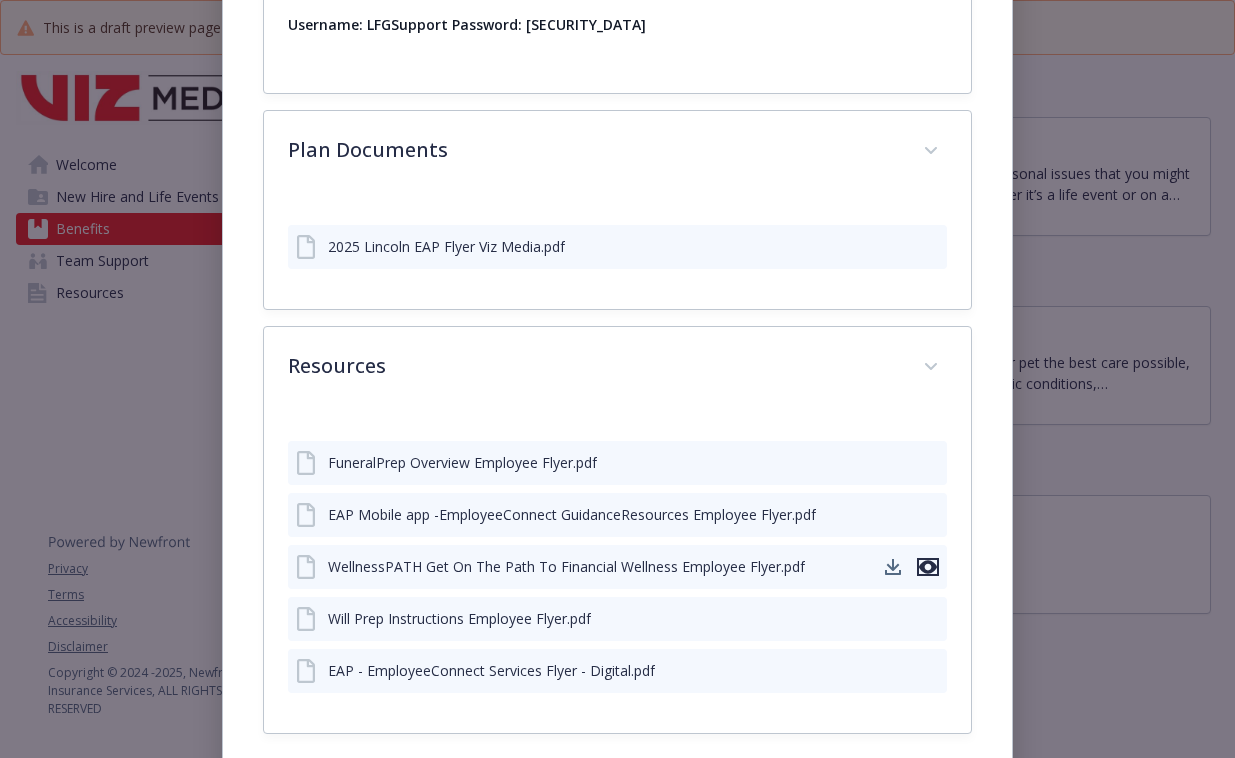 click 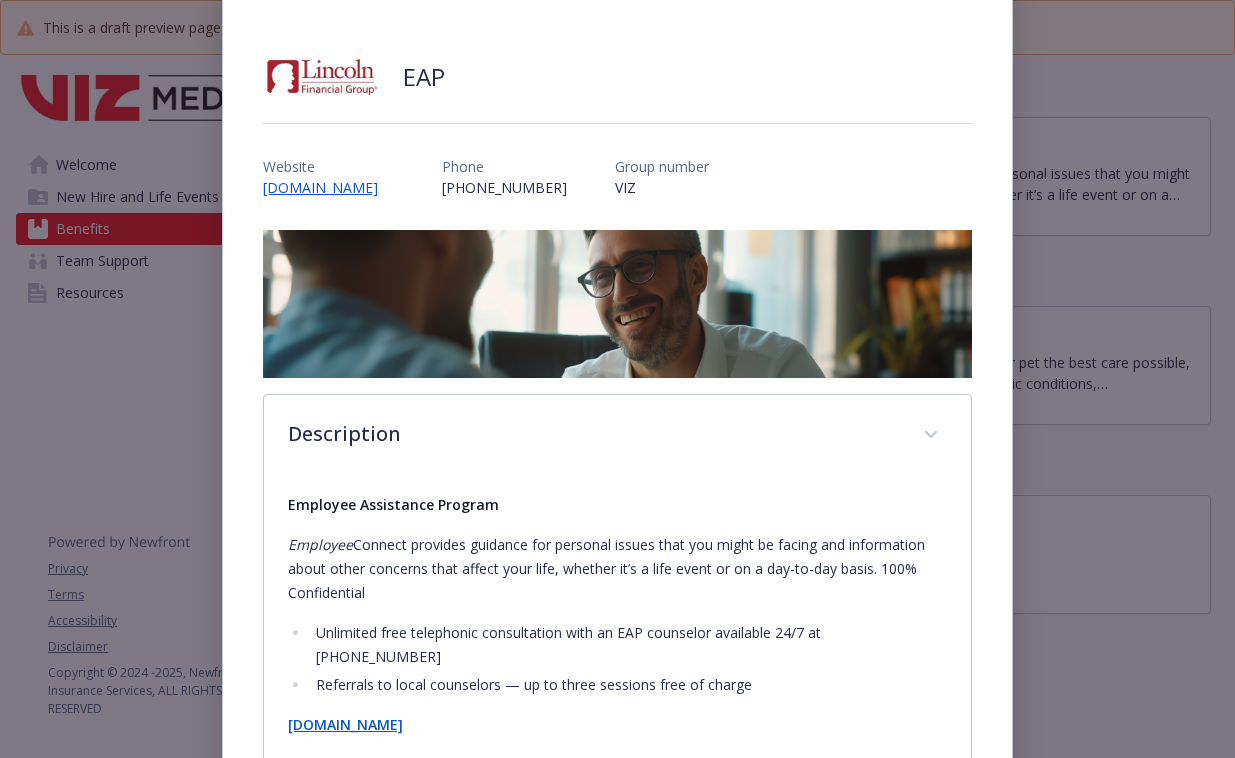 scroll, scrollTop: 0, scrollLeft: 0, axis: both 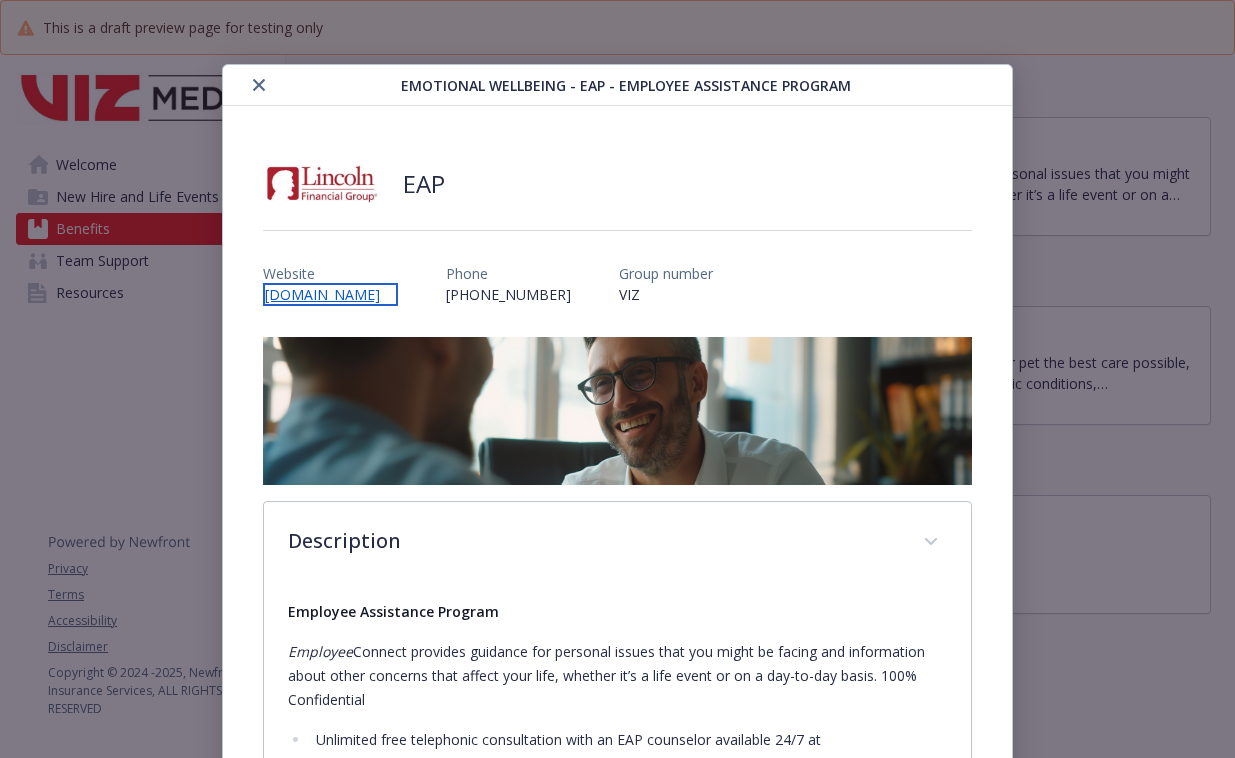 click on "[DOMAIN_NAME]" at bounding box center (330, 294) 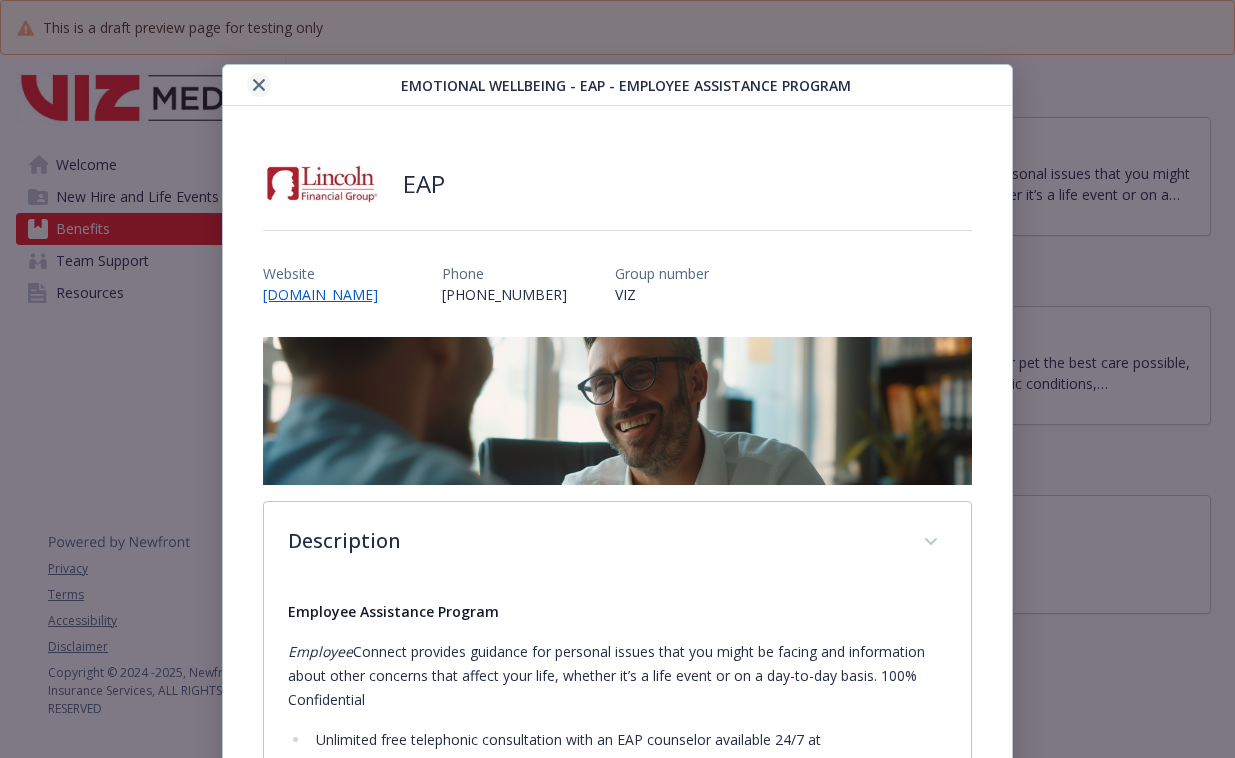 click 